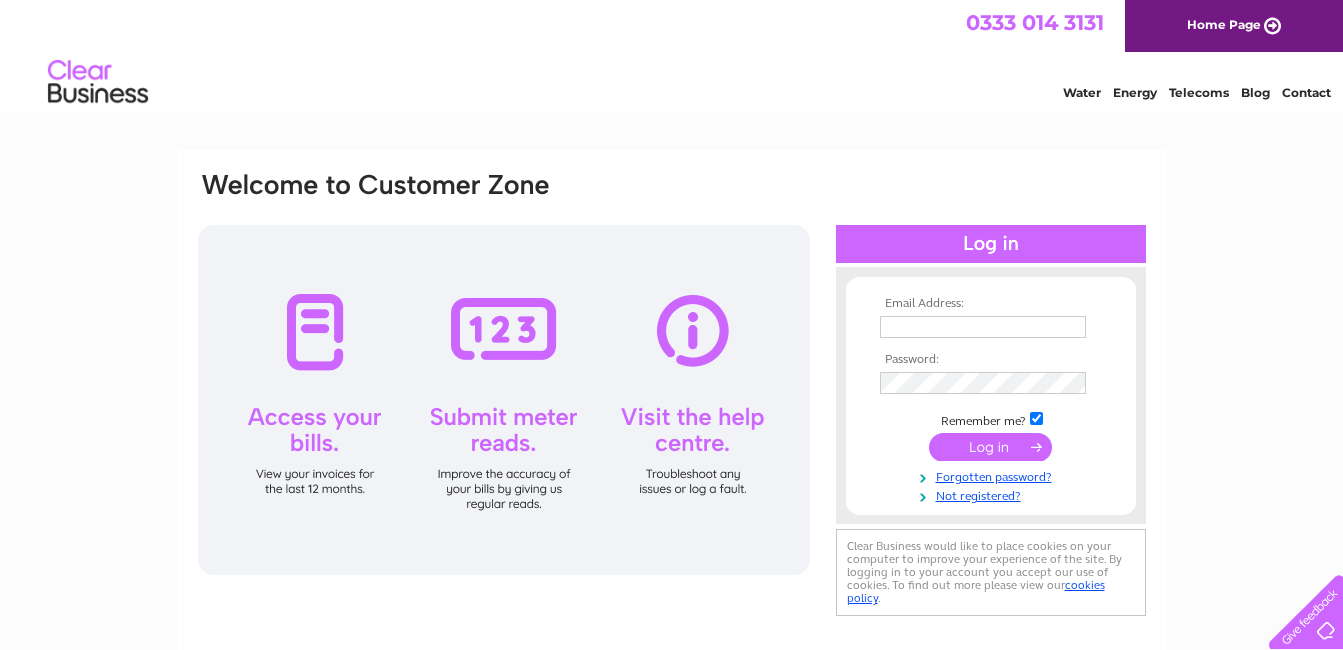 scroll, scrollTop: 0, scrollLeft: 0, axis: both 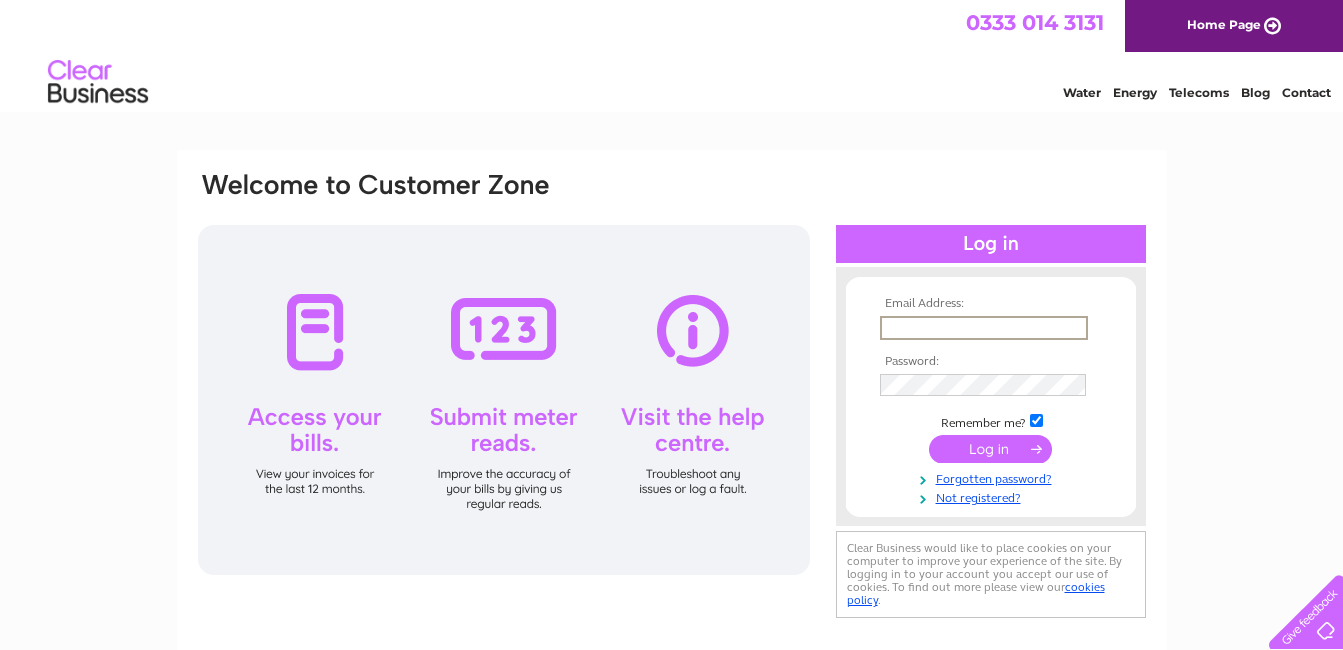 click at bounding box center (984, 328) 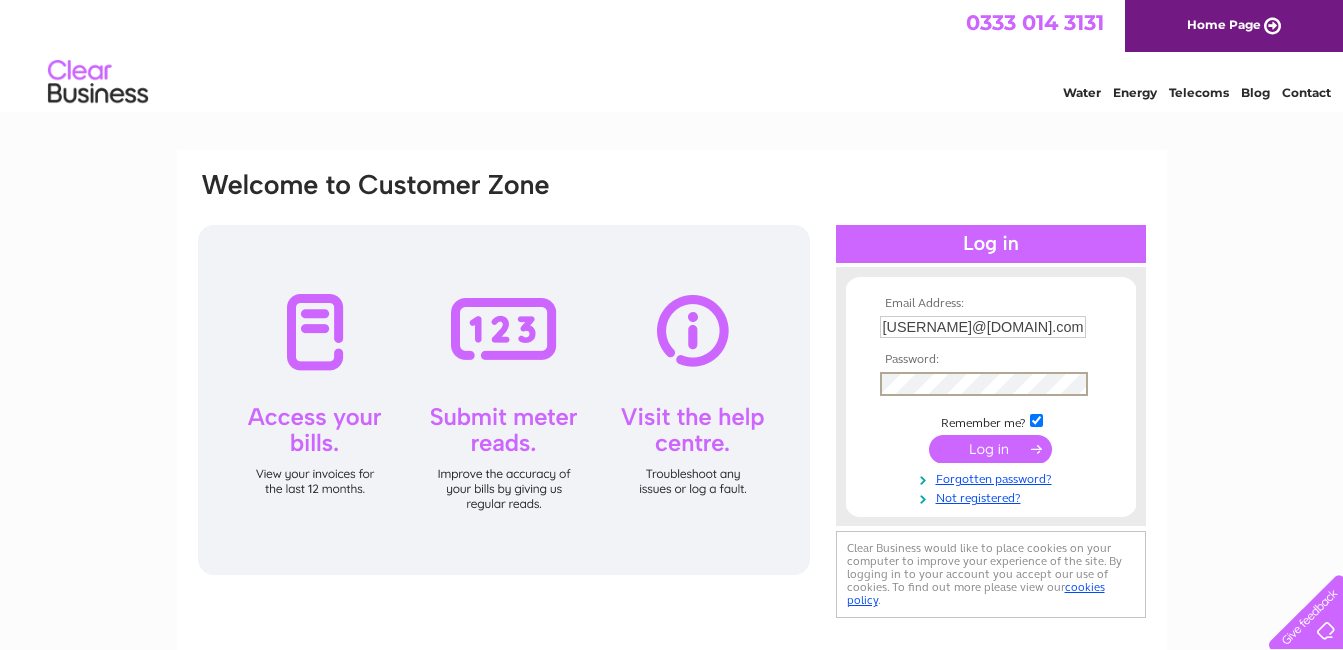 click at bounding box center [1036, 420] 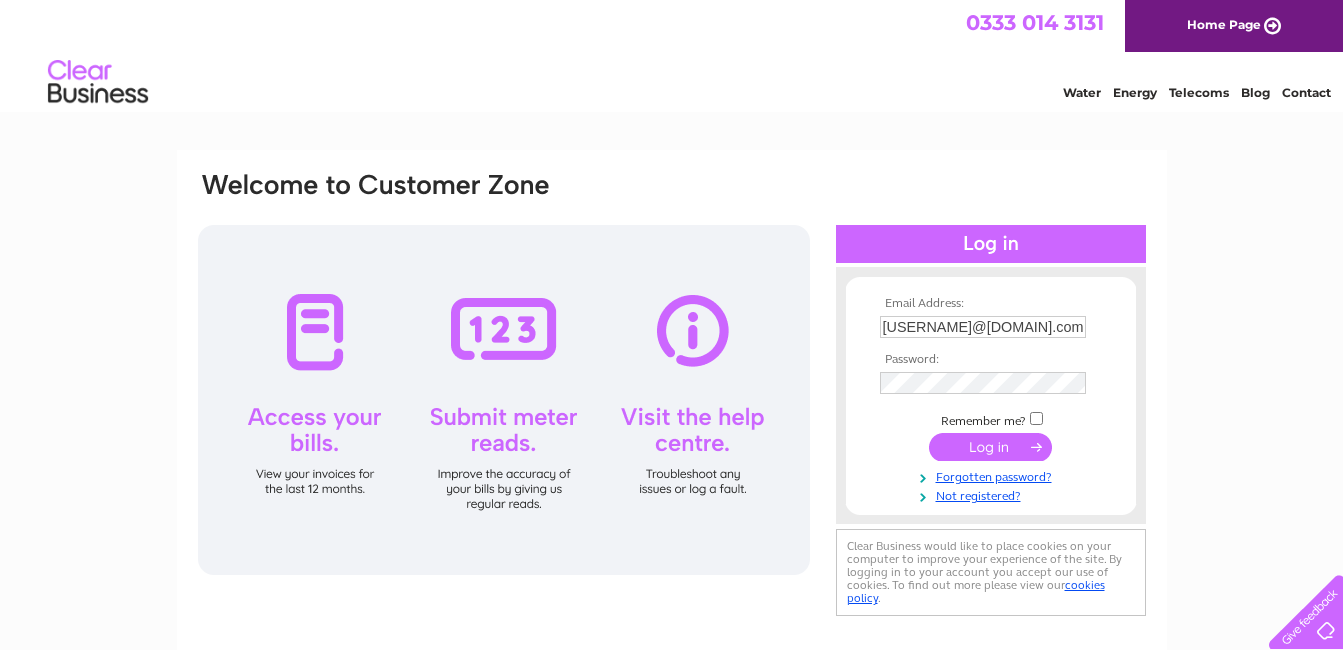 click at bounding box center (990, 447) 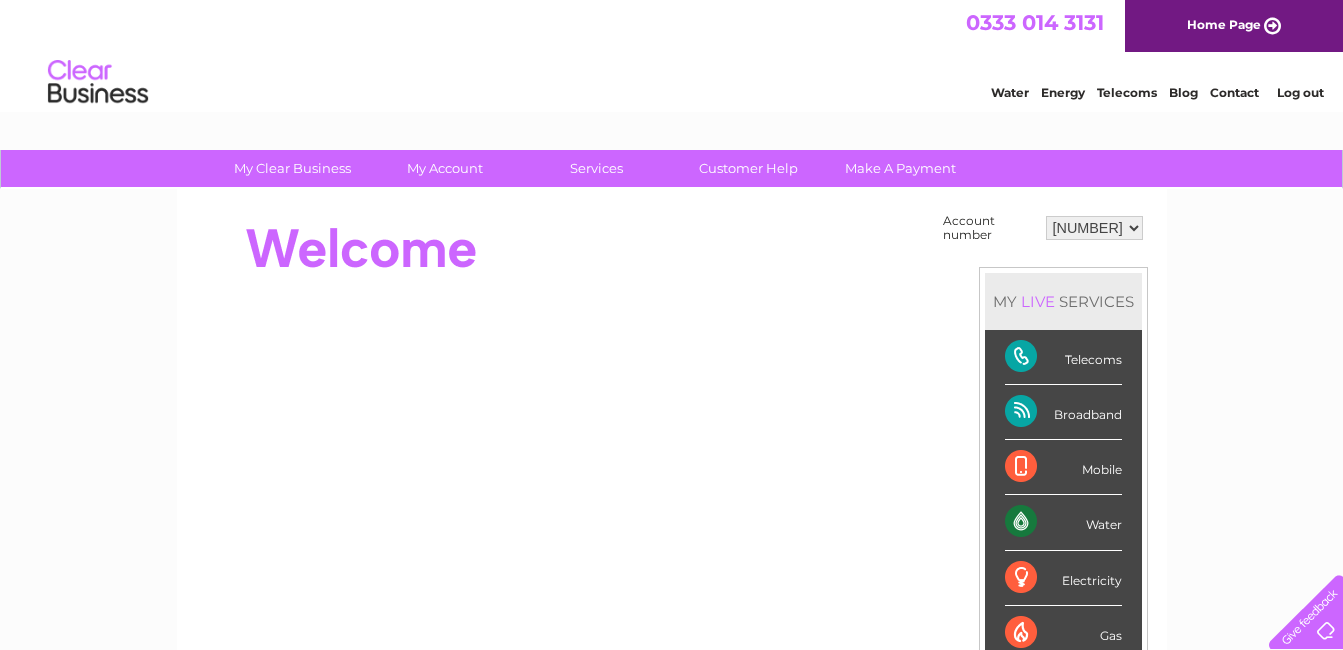 scroll, scrollTop: 0, scrollLeft: 0, axis: both 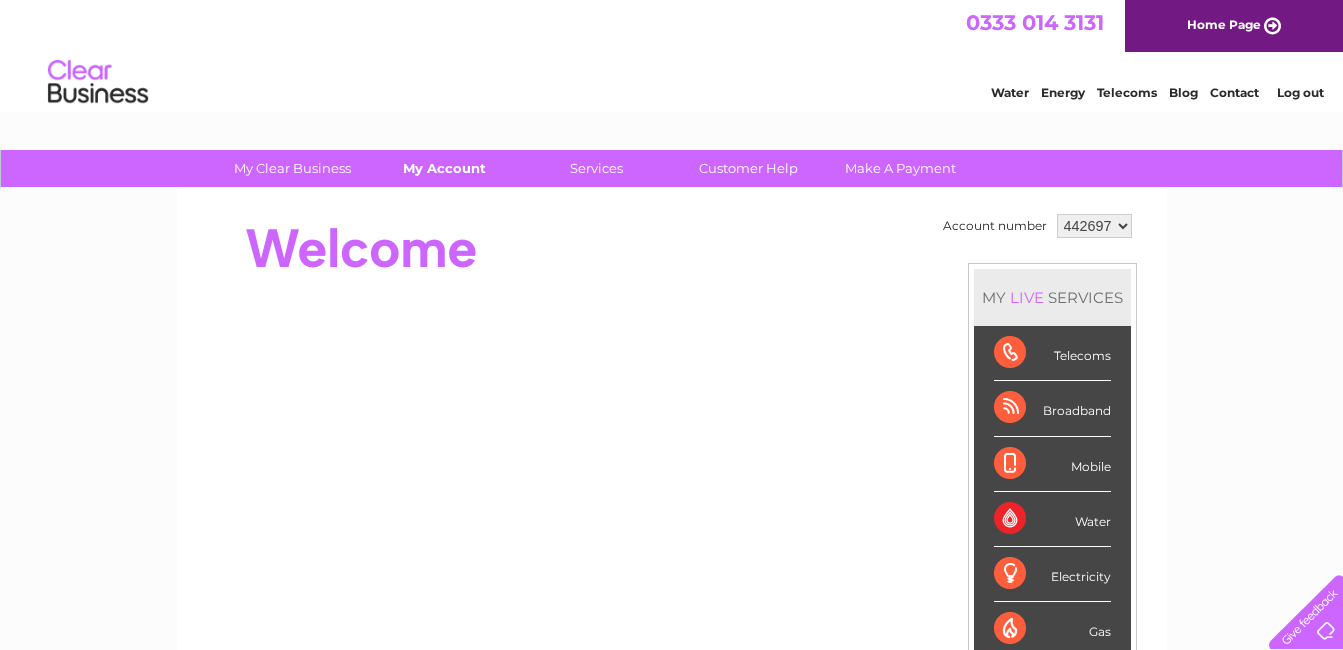 drag, startPoint x: 0, startPoint y: 0, endPoint x: 456, endPoint y: 171, distance: 487.0082 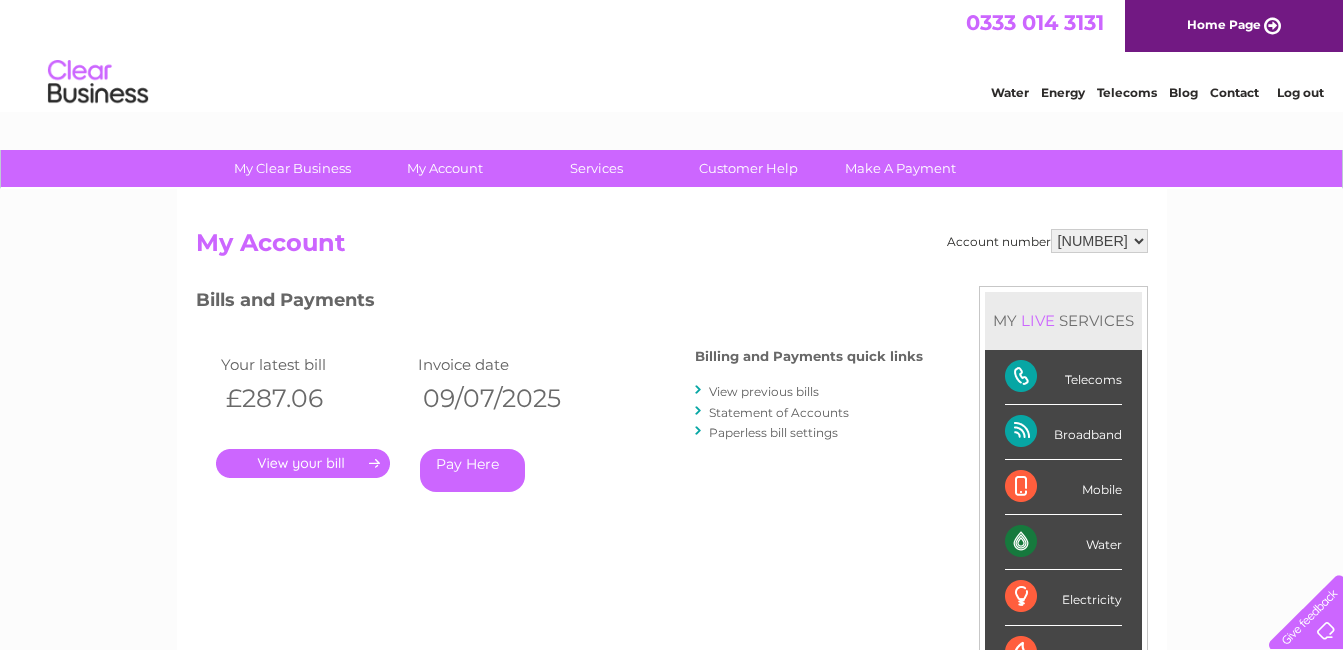 scroll, scrollTop: 0, scrollLeft: 0, axis: both 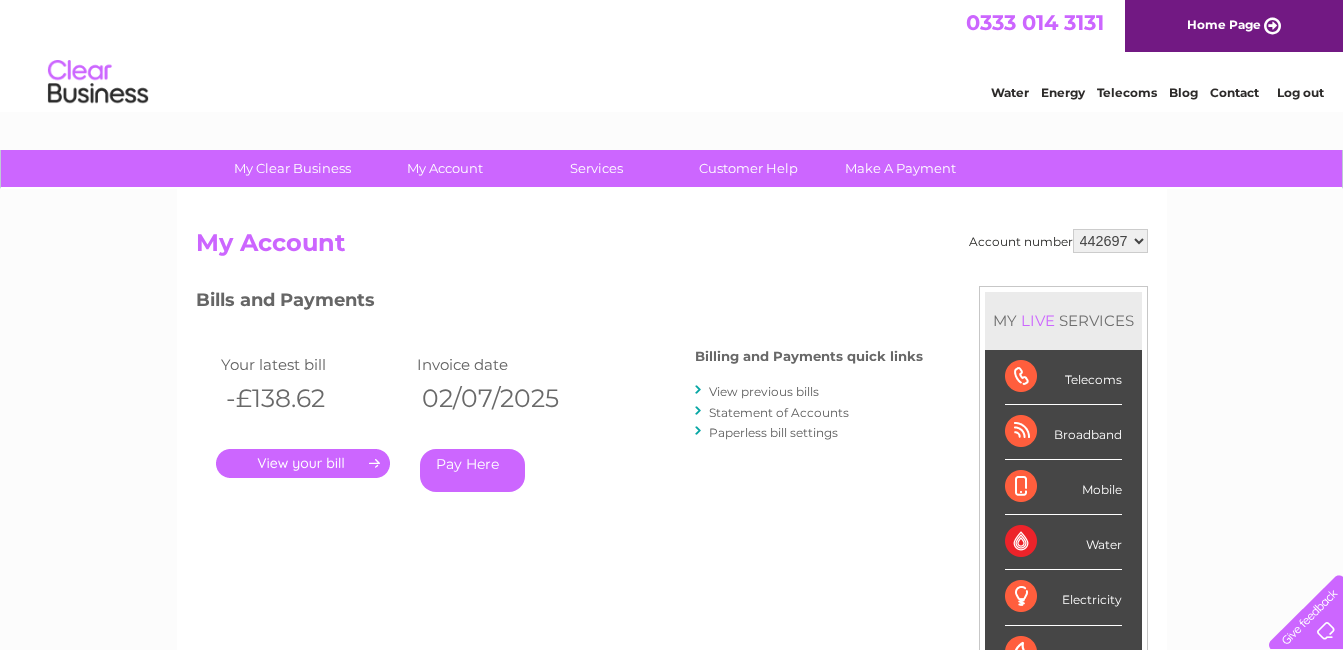 click on "View previous bills" at bounding box center [764, 391] 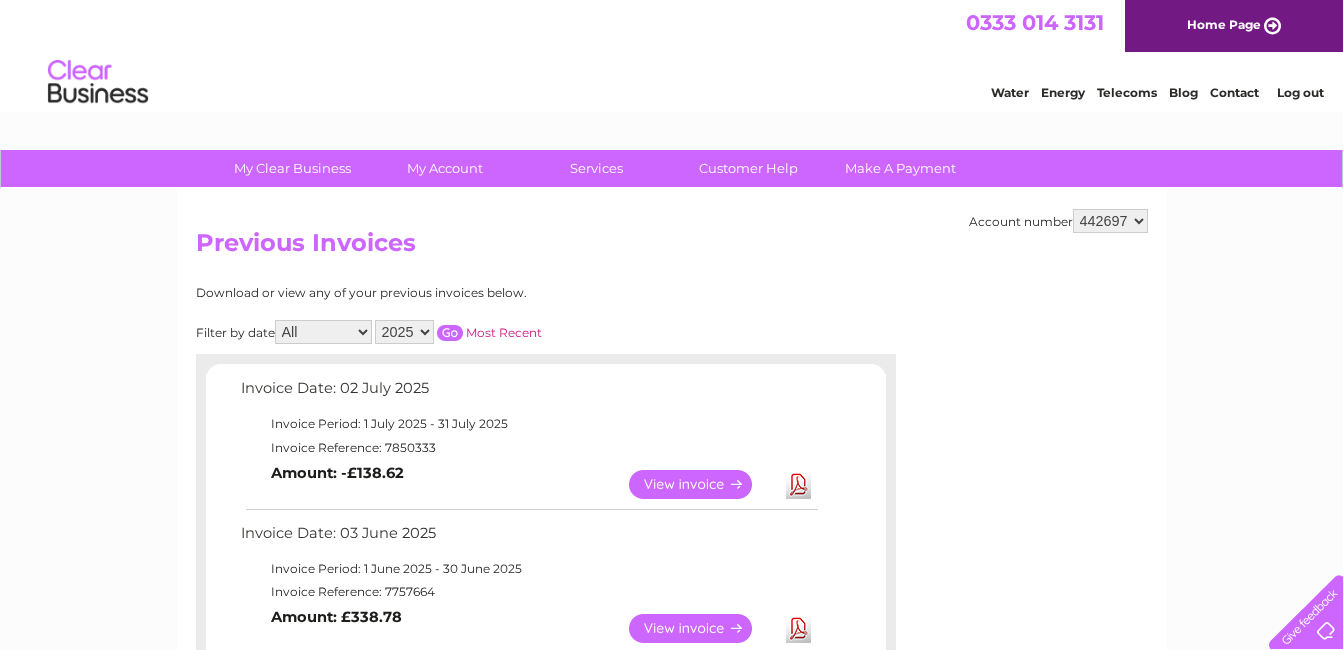 scroll, scrollTop: 0, scrollLeft: 0, axis: both 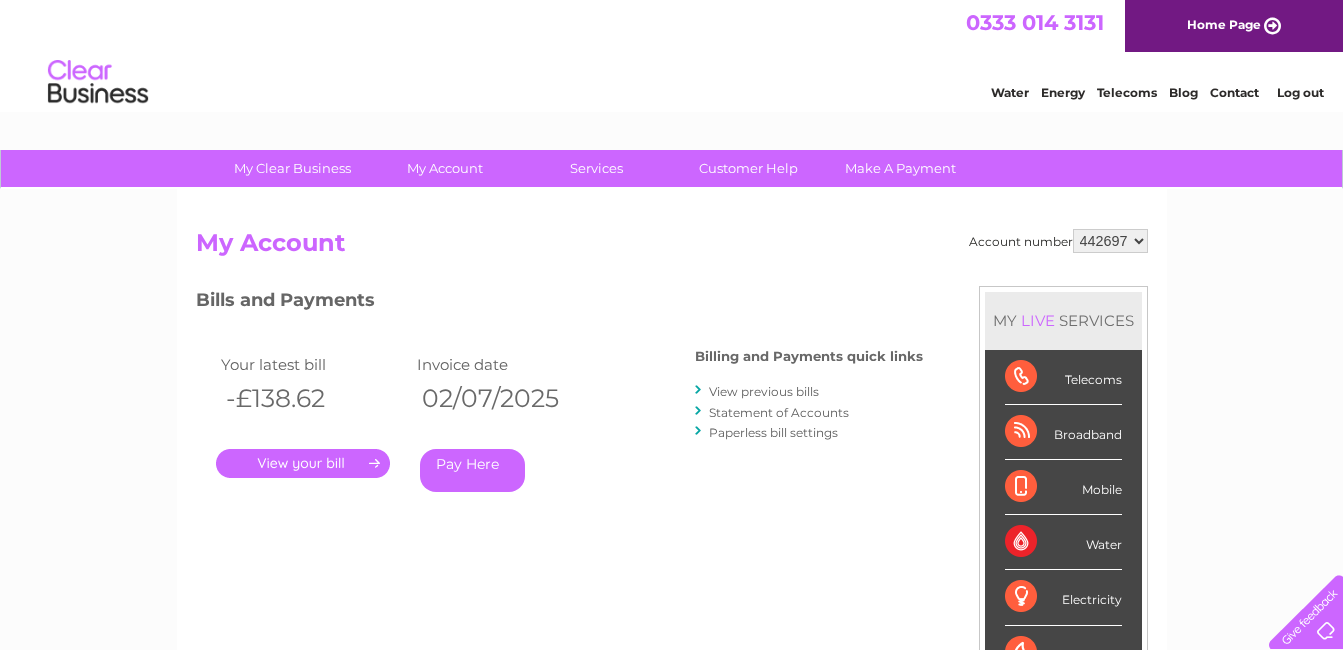 click on "Statement of Accounts" at bounding box center [779, 412] 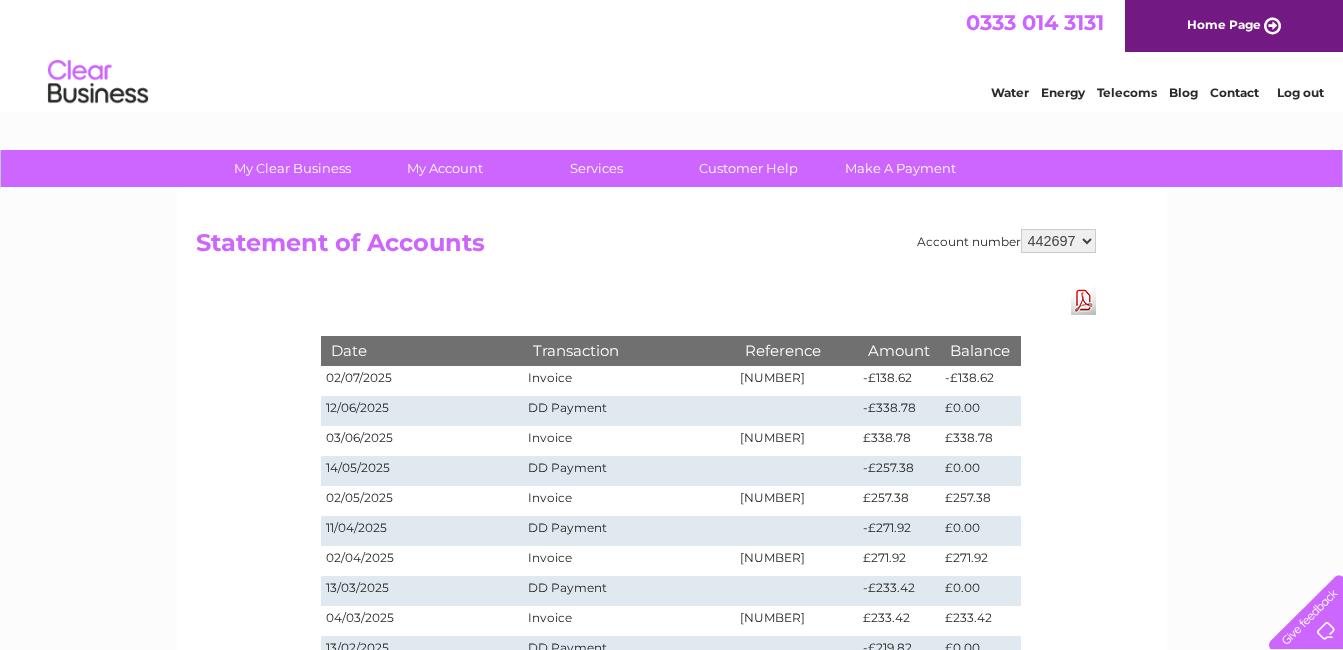 scroll, scrollTop: 0, scrollLeft: 0, axis: both 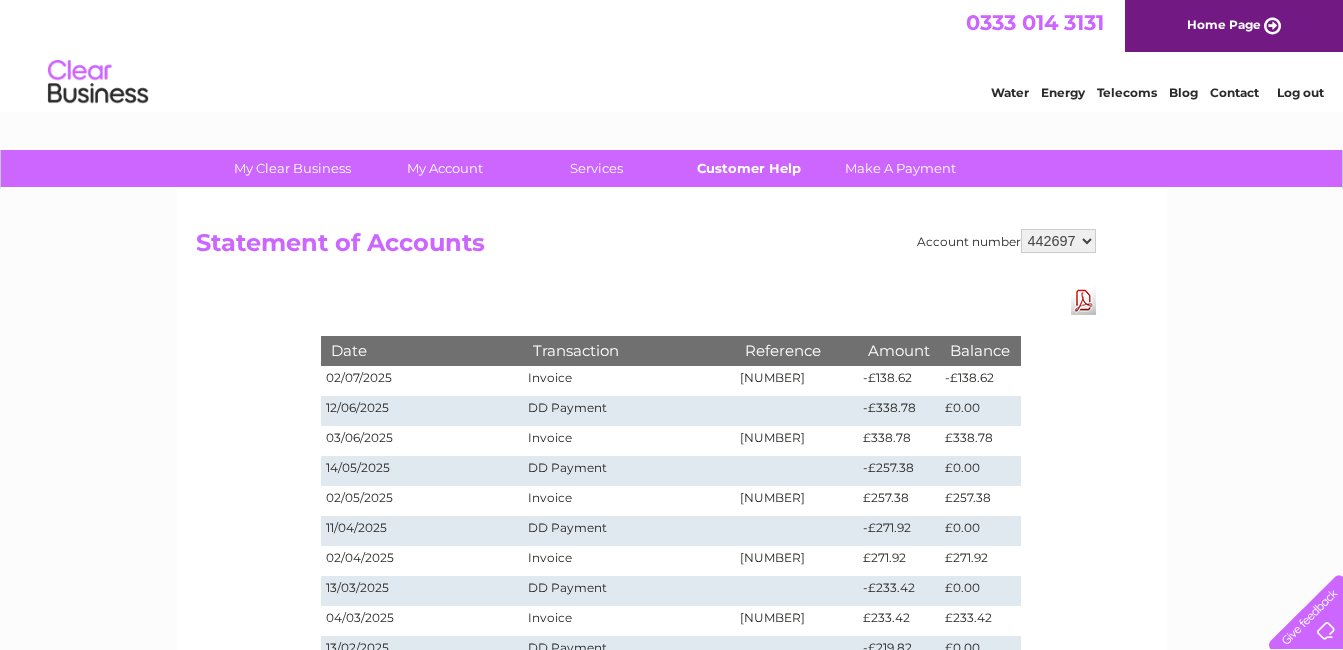 click on "Customer Help" at bounding box center [748, 168] 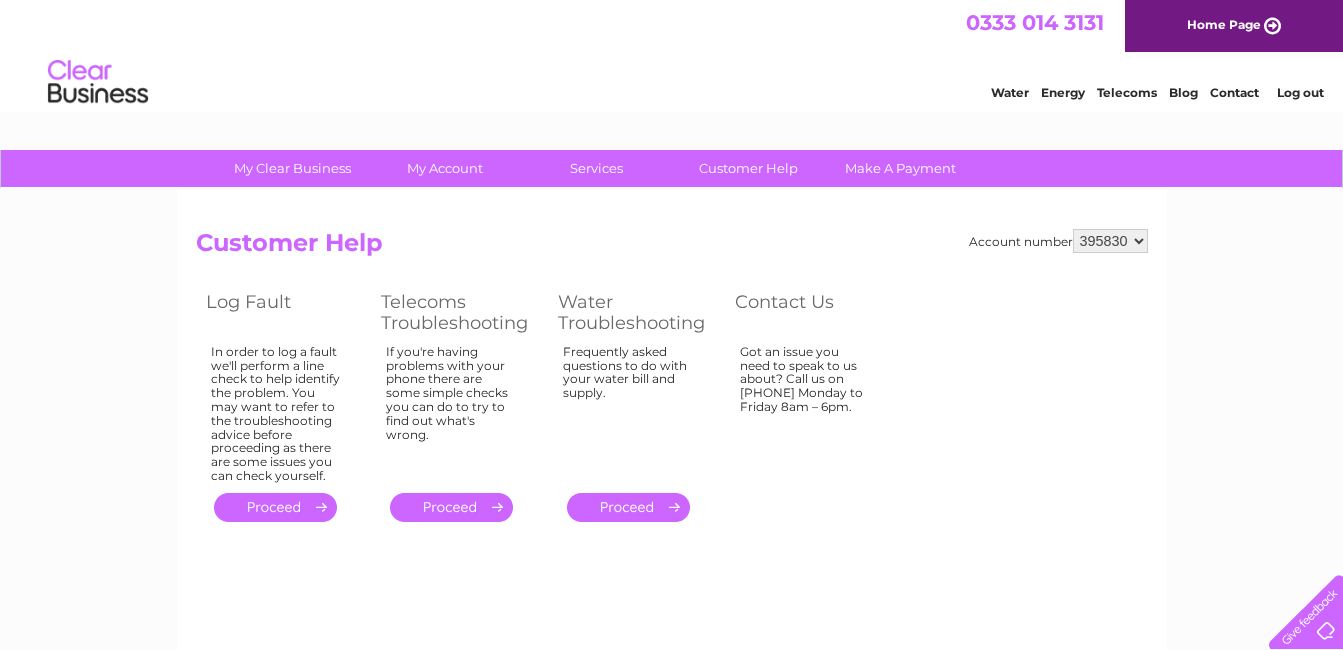 scroll, scrollTop: 0, scrollLeft: 0, axis: both 